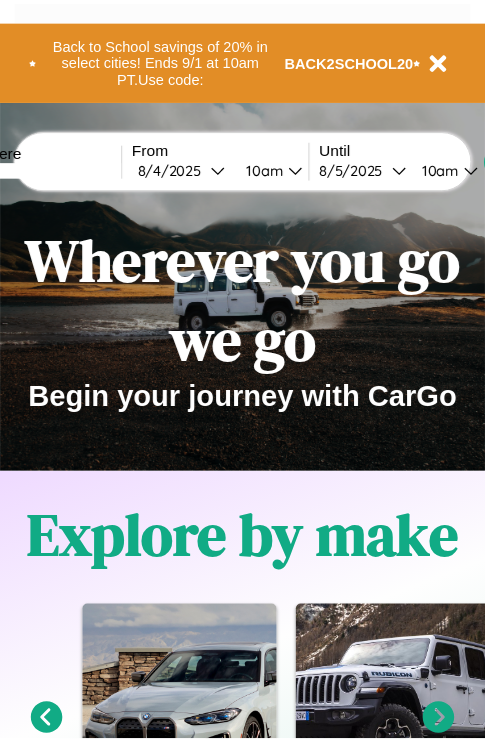 scroll, scrollTop: 0, scrollLeft: 0, axis: both 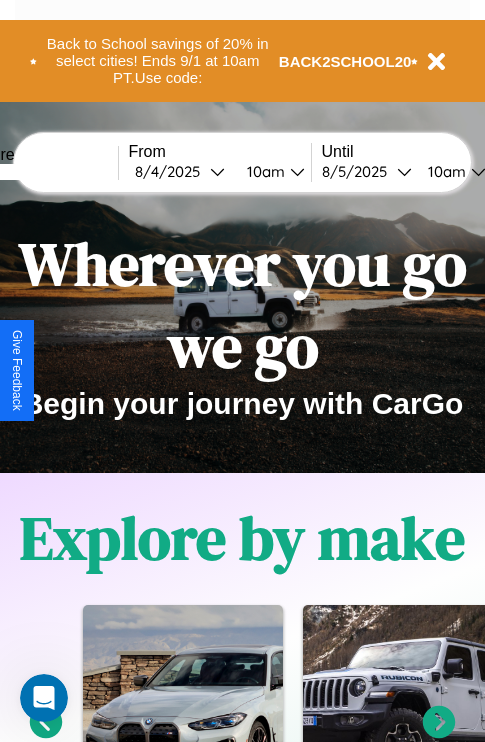 click at bounding box center (43, 172) 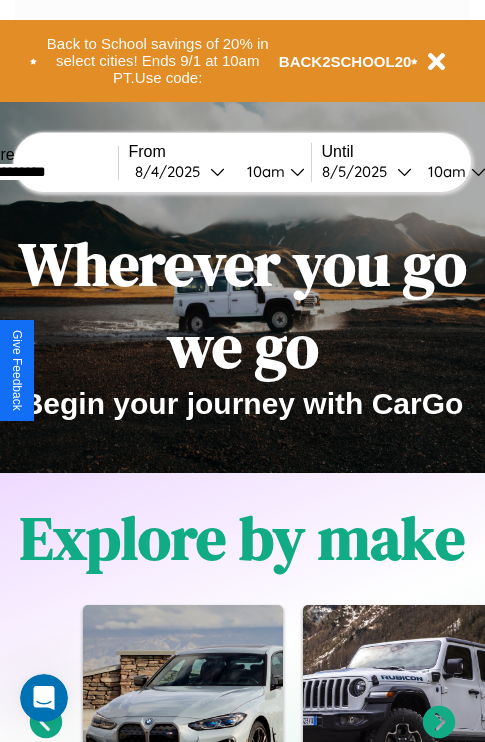 type on "**********" 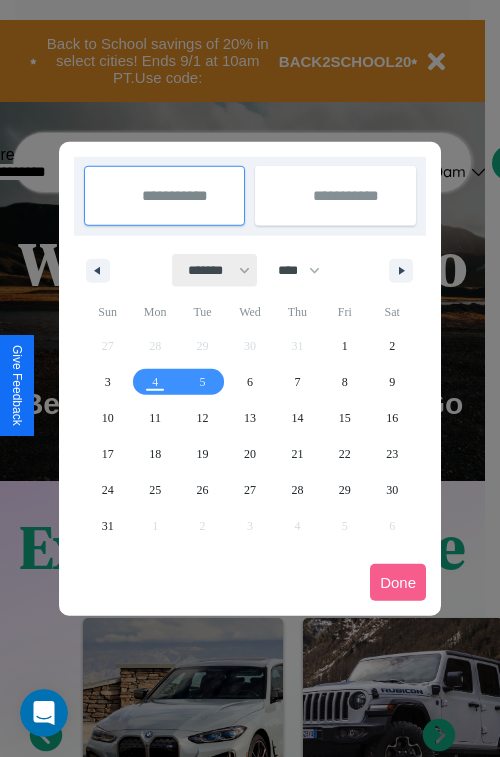 click on "******* ******** ***** ***** *** **** **** ****** ********* ******* ******** ********" at bounding box center (215, 270) 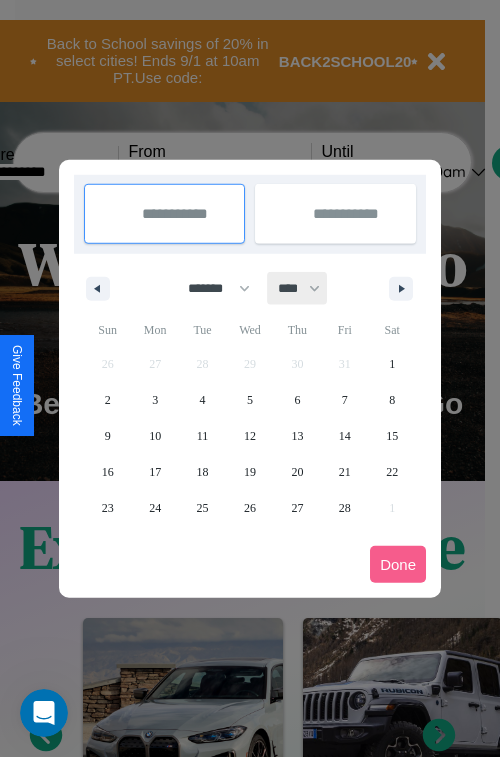 click on "**** **** **** **** **** **** **** **** **** **** **** **** **** **** **** **** **** **** **** **** **** **** **** **** **** **** **** **** **** **** **** **** **** **** **** **** **** **** **** **** **** **** **** **** **** **** **** **** **** **** **** **** **** **** **** **** **** **** **** **** **** **** **** **** **** **** **** **** **** **** **** **** **** **** **** **** **** **** **** **** **** **** **** **** **** **** **** **** **** **** **** **** **** **** **** **** **** **** **** **** **** **** **** **** **** **** **** **** **** **** **** **** **** **** **** **** **** **** **** **** ****" at bounding box center (298, 288) 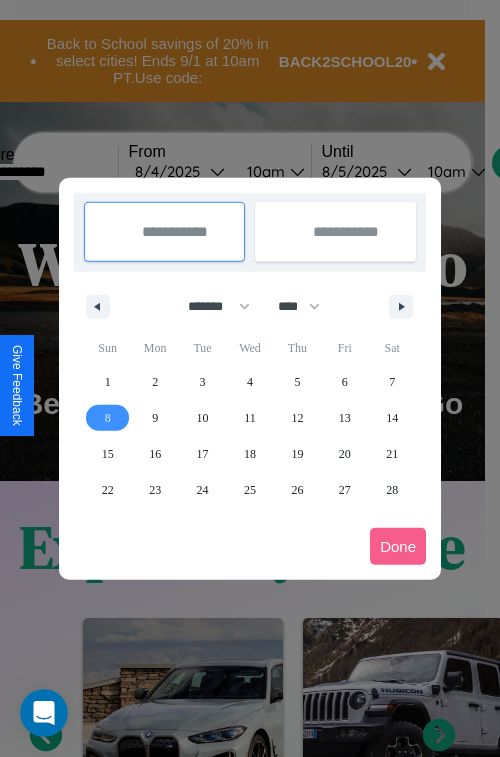 click on "8" at bounding box center [108, 418] 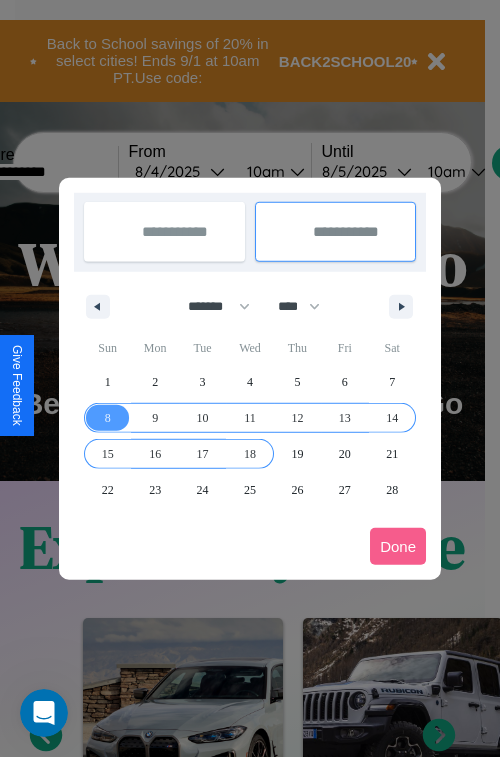 click on "18" at bounding box center (250, 454) 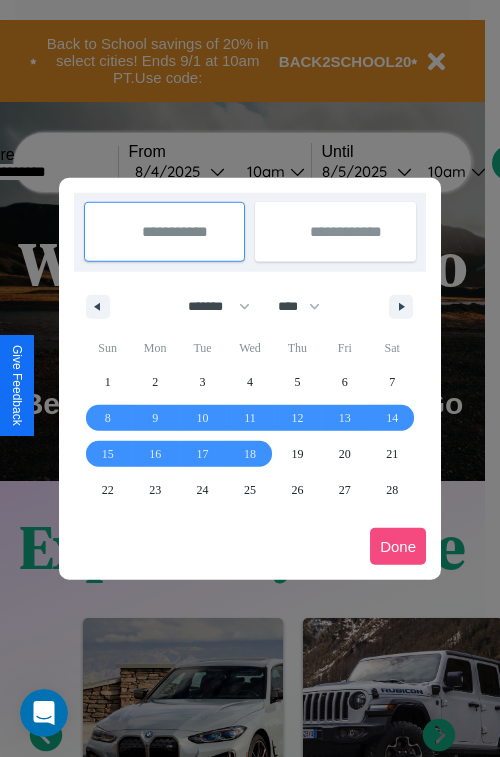 click on "Done" at bounding box center (398, 546) 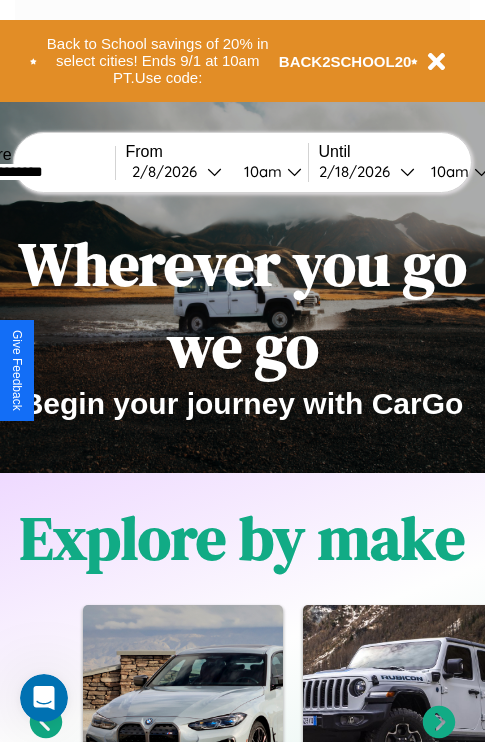 click on "10am" at bounding box center (260, 171) 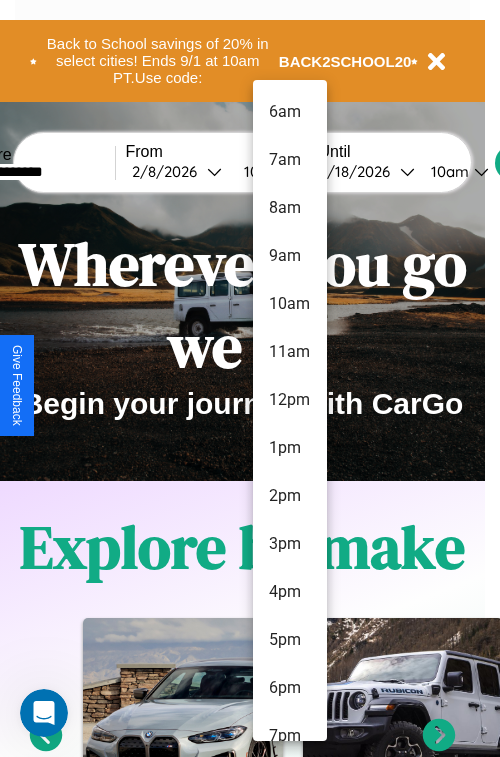 scroll, scrollTop: 163, scrollLeft: 0, axis: vertical 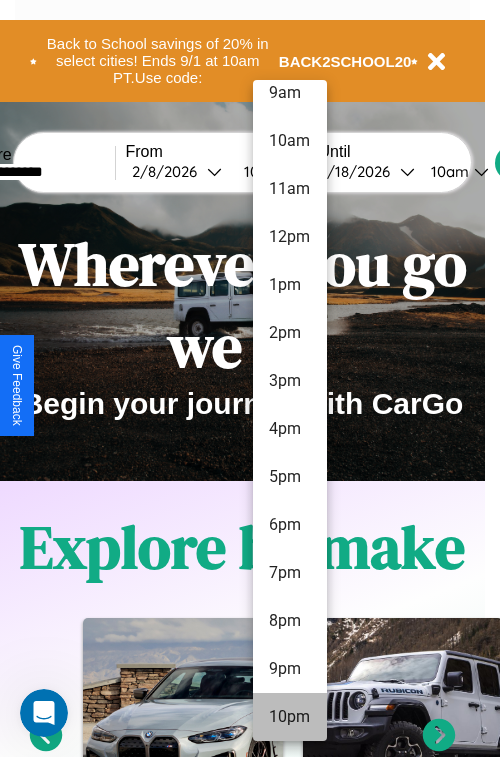 click on "10pm" at bounding box center [290, 717] 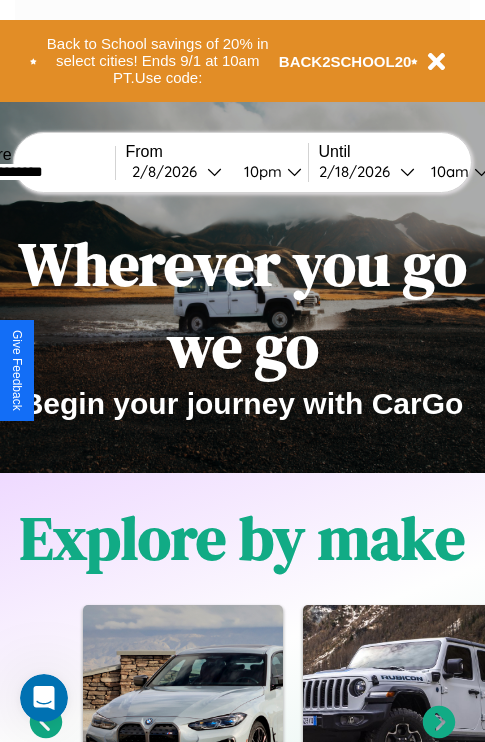 click on "10am" at bounding box center (447, 171) 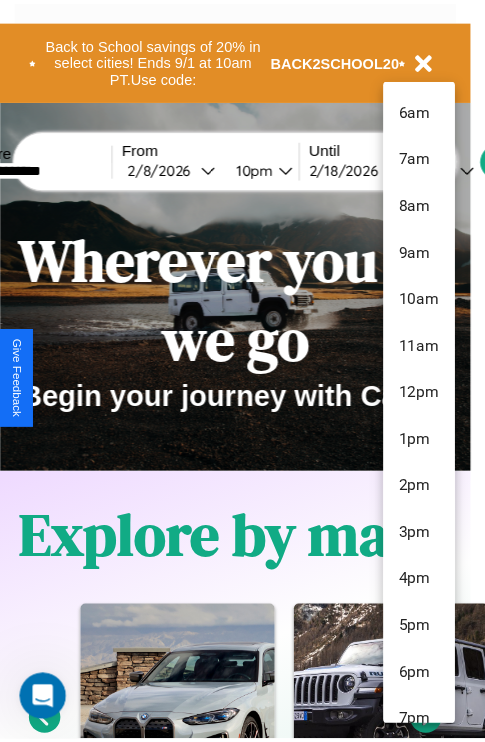 scroll, scrollTop: 163, scrollLeft: 0, axis: vertical 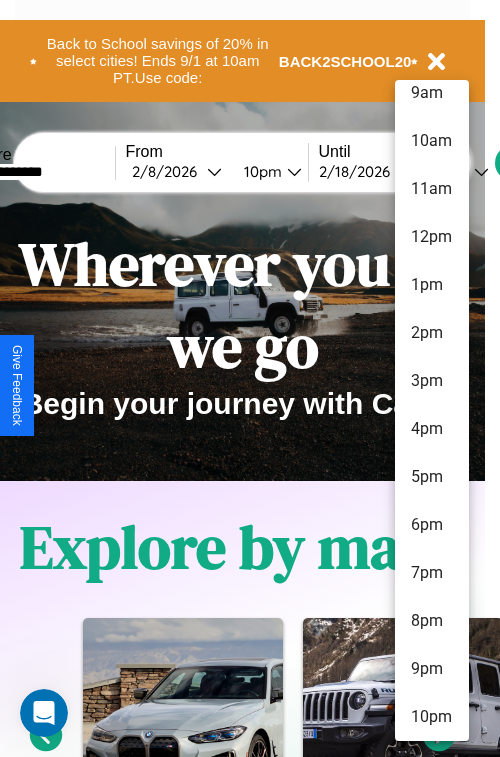 click on "10pm" at bounding box center [432, 717] 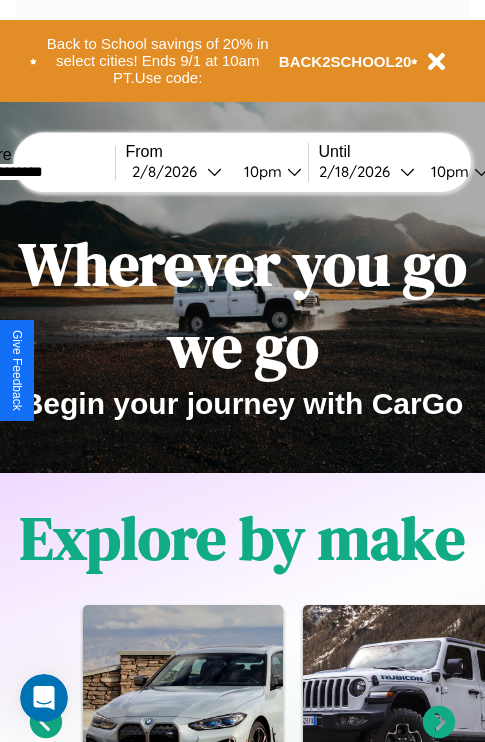 scroll, scrollTop: 0, scrollLeft: 71, axis: horizontal 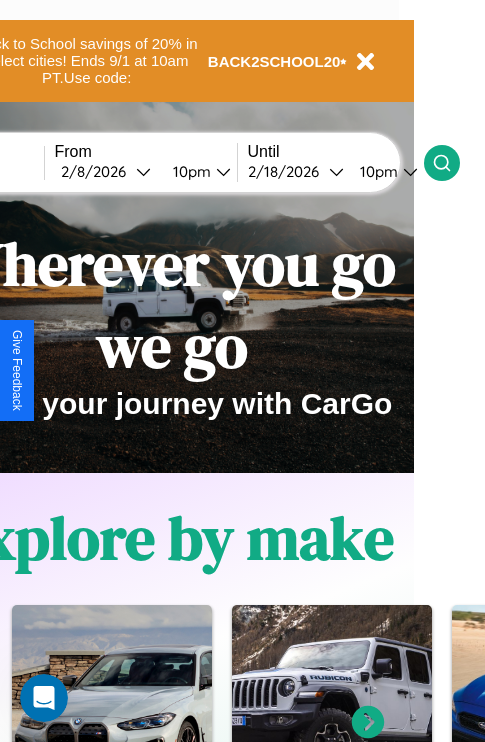 click 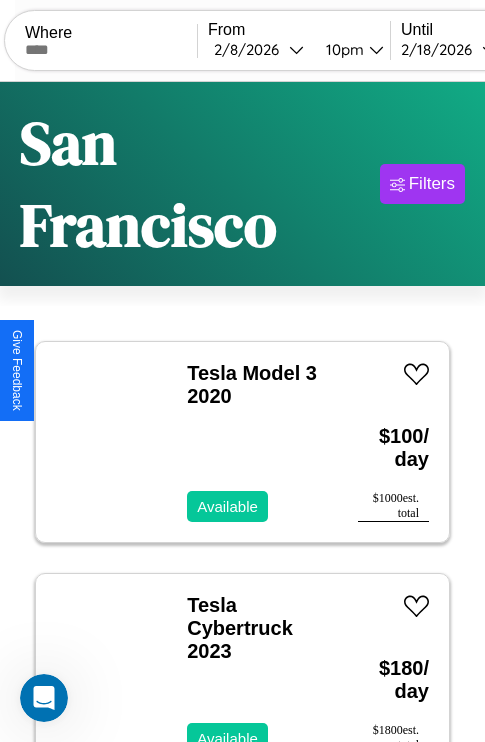 scroll, scrollTop: 166, scrollLeft: 0, axis: vertical 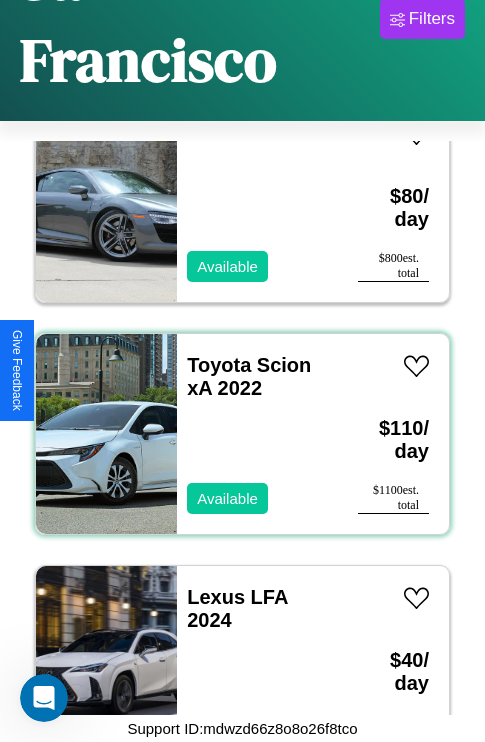click on "Toyota   Scion xA   2022 Available" at bounding box center [257, 434] 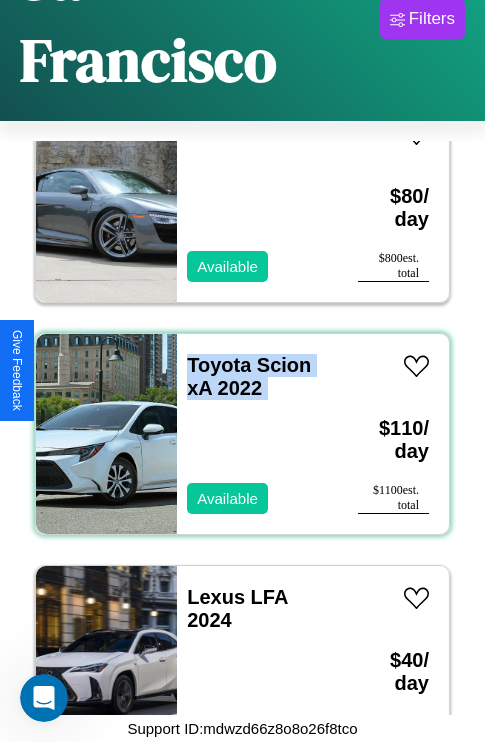 click on "Toyota   Scion xA   2022 Available" at bounding box center [257, 434] 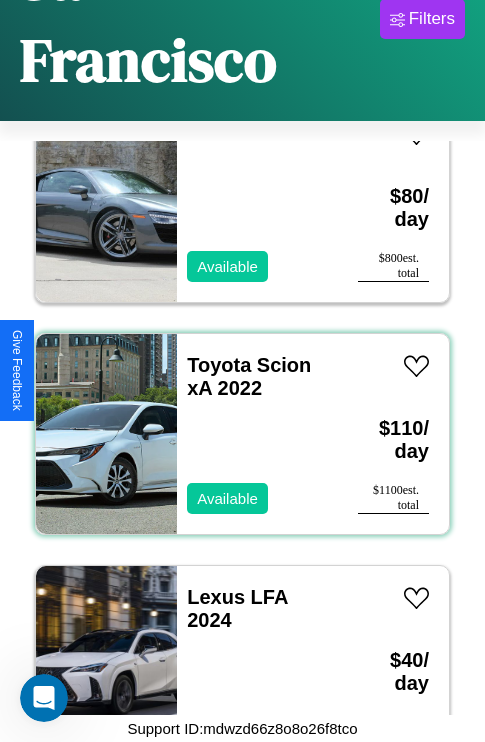 click on "Toyota   Scion xA   2022 Available" at bounding box center (257, 434) 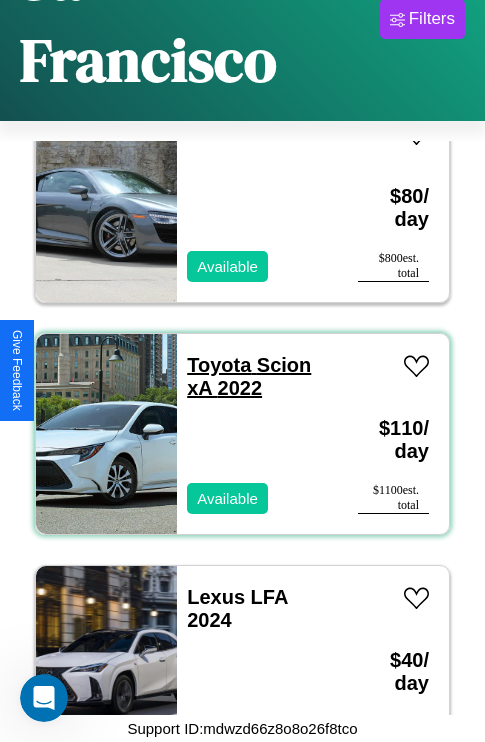 click on "Toyota   Scion xA   2022" at bounding box center [249, 376] 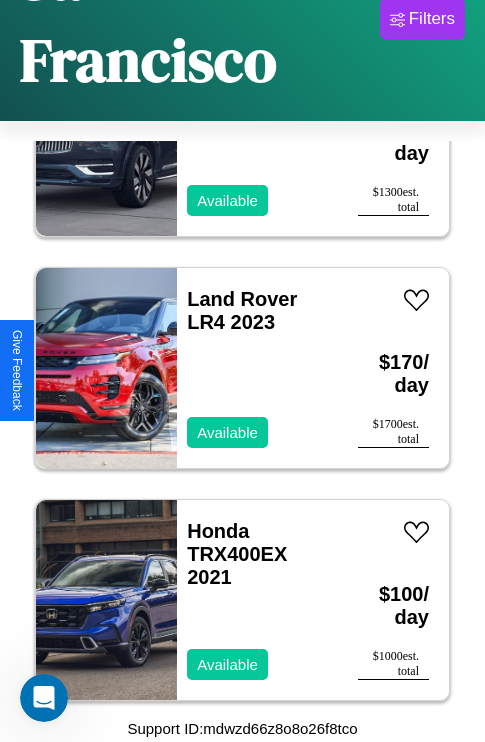 scroll, scrollTop: 17243, scrollLeft: 0, axis: vertical 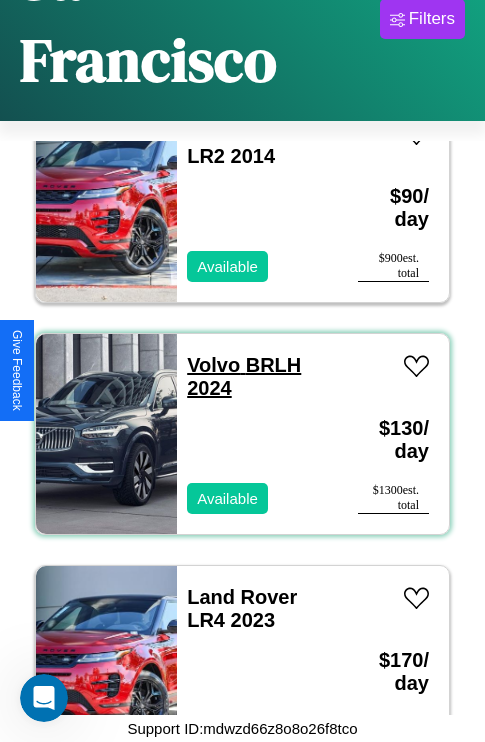 click on "Volvo   BRLH   2024" at bounding box center [244, 376] 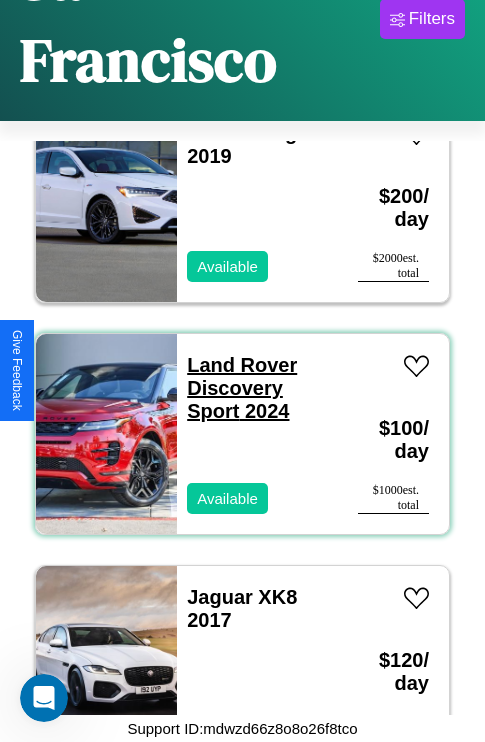 click on "Land Rover   Discovery Sport   2024" at bounding box center [242, 388] 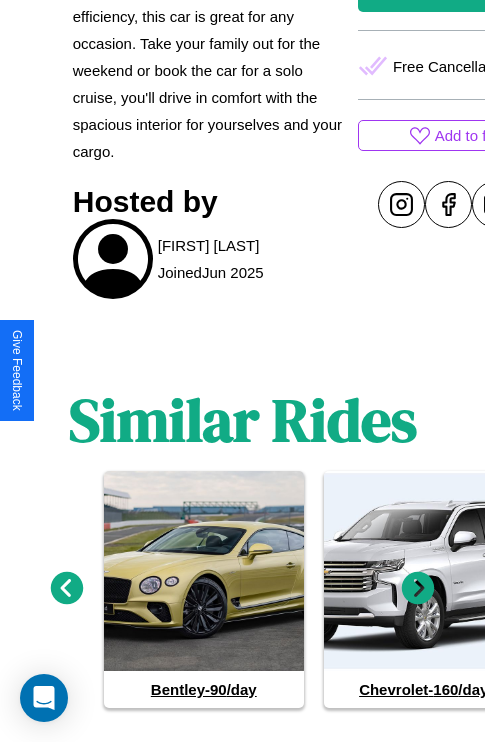 scroll, scrollTop: 845, scrollLeft: 0, axis: vertical 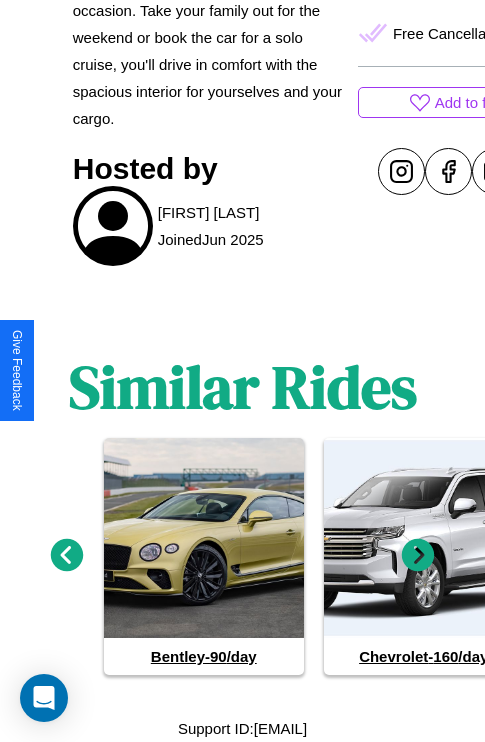 click 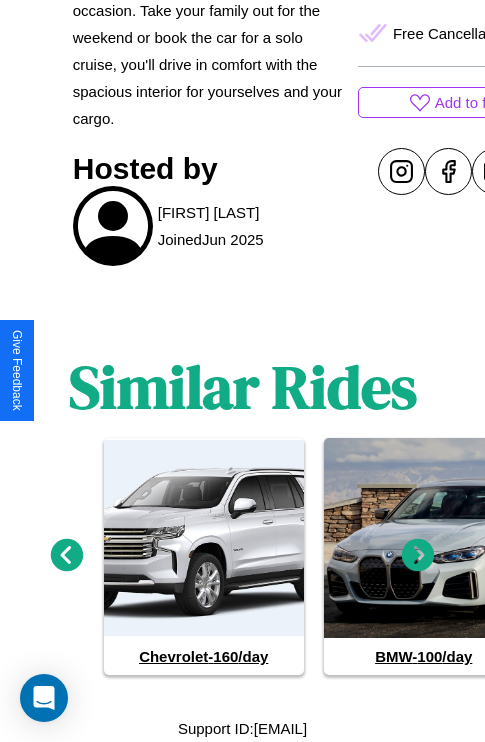 click 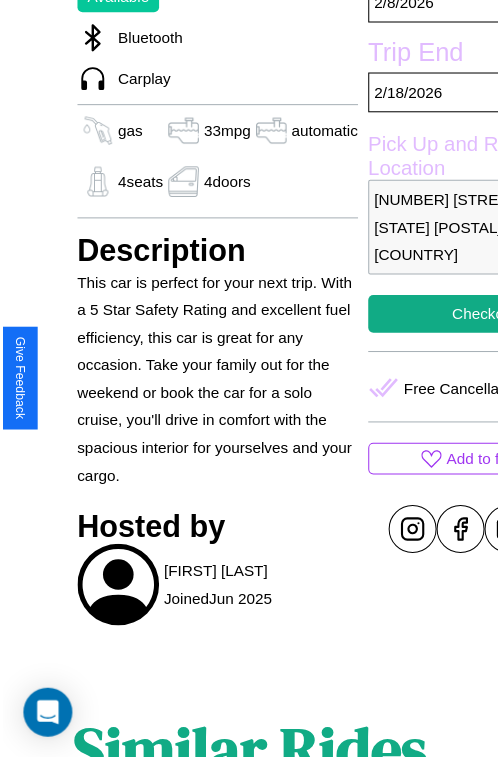 scroll, scrollTop: 130, scrollLeft: 84, axis: both 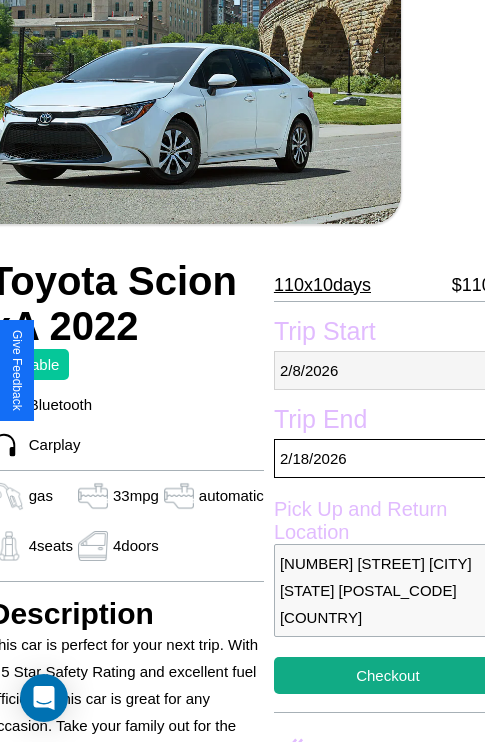 click on "2 / 8 / 2026" at bounding box center [388, 370] 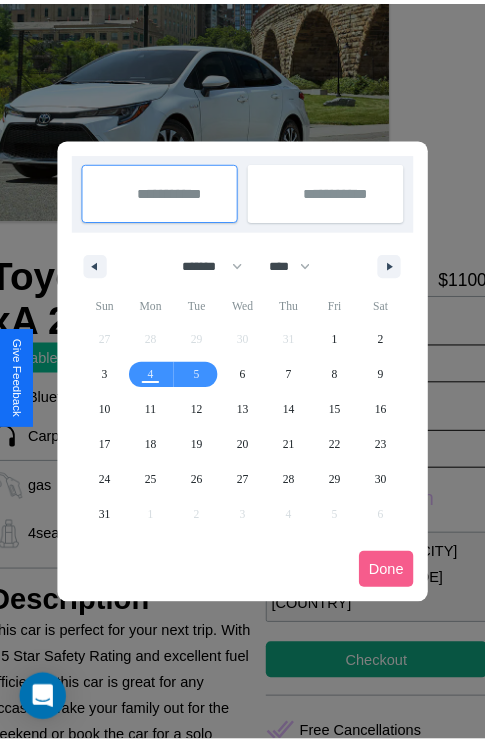 scroll, scrollTop: 0, scrollLeft: 84, axis: horizontal 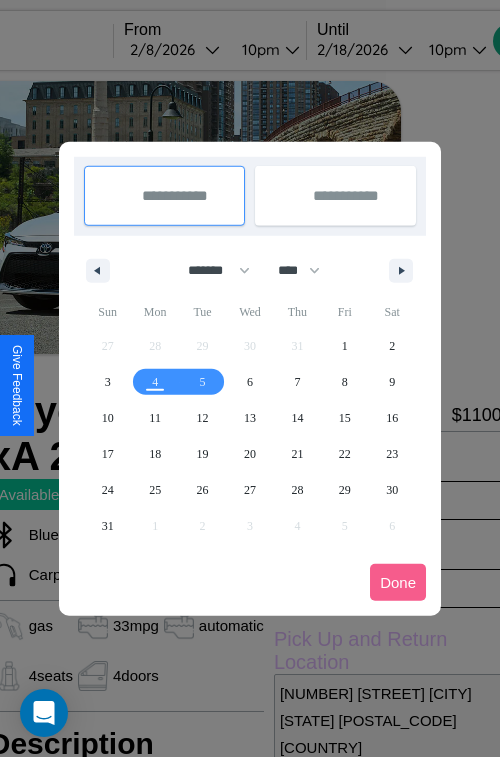click at bounding box center (250, 378) 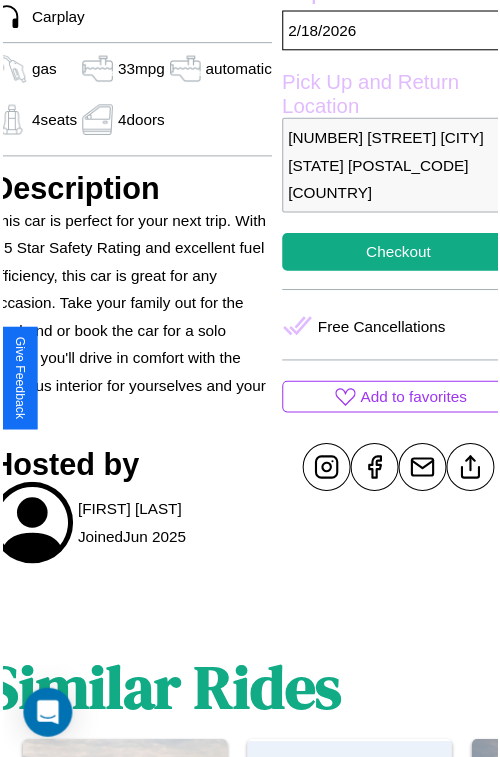 scroll, scrollTop: 577, scrollLeft: 84, axis: both 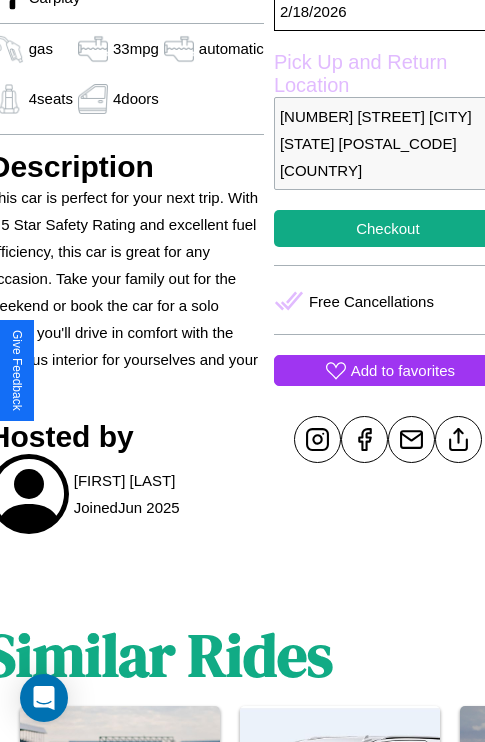 click on "Add to favorites" at bounding box center [403, 370] 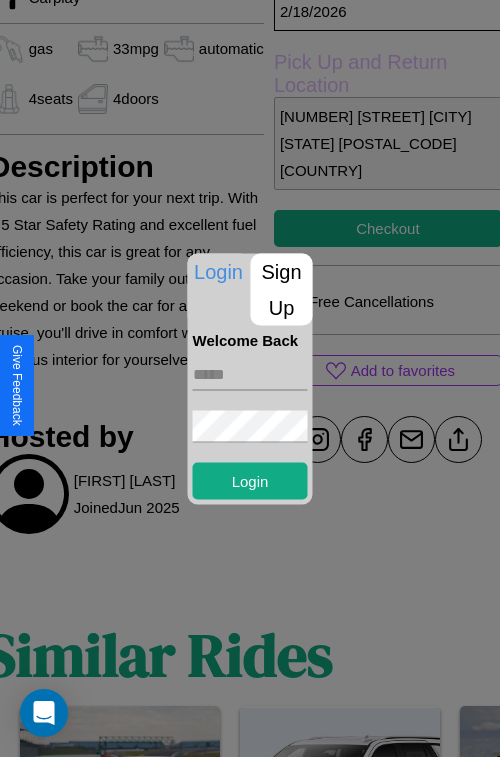 click on "Sign Up" at bounding box center (282, 289) 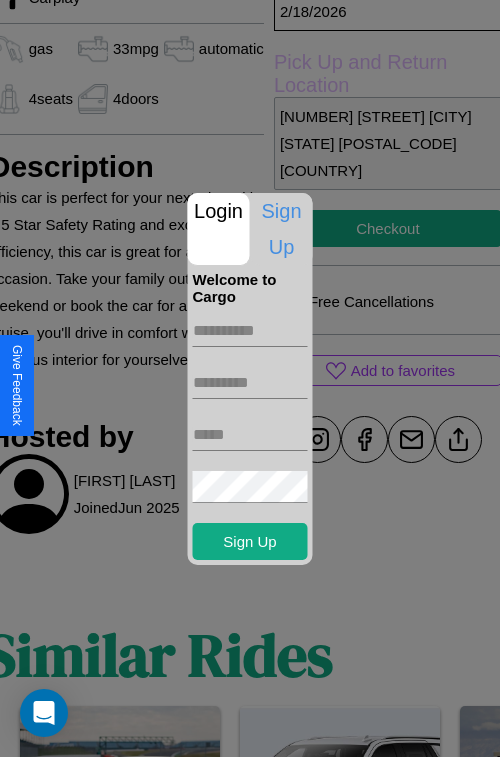 click at bounding box center (250, 331) 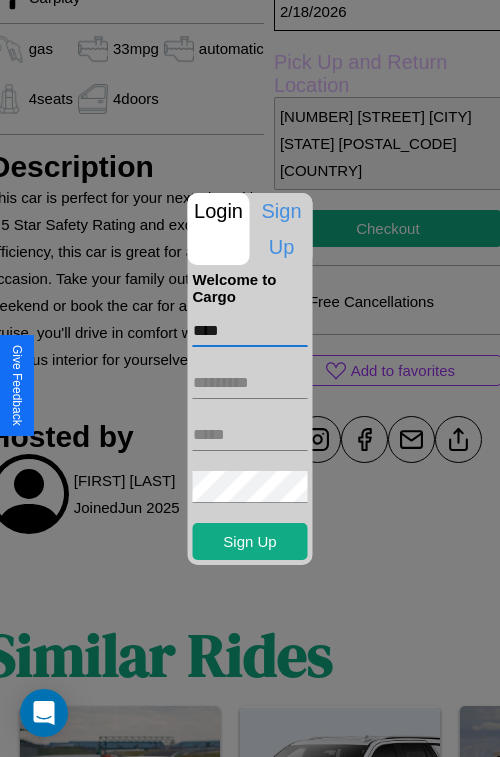 type on "****" 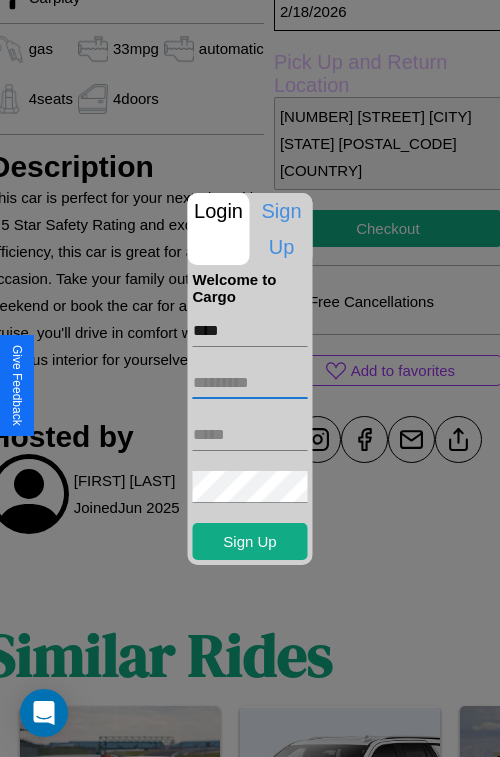 click at bounding box center [250, 383] 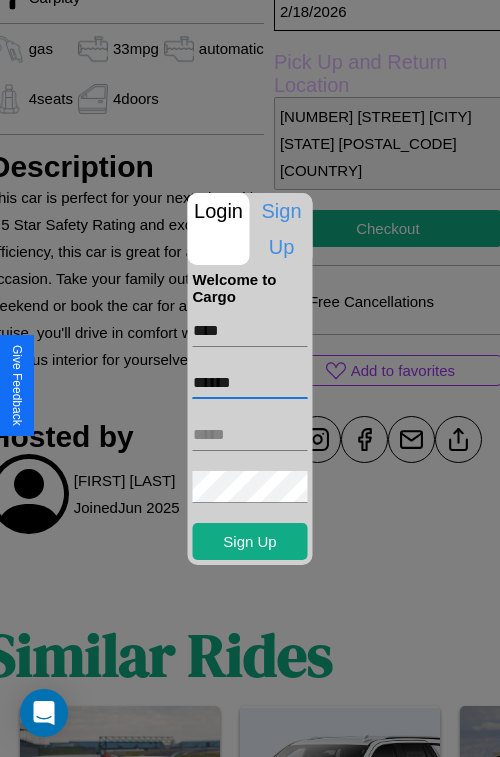 type on "******" 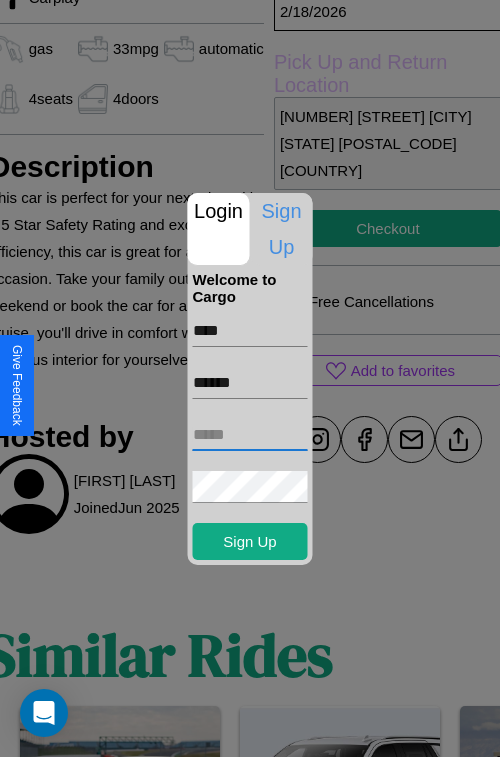 click at bounding box center (250, 435) 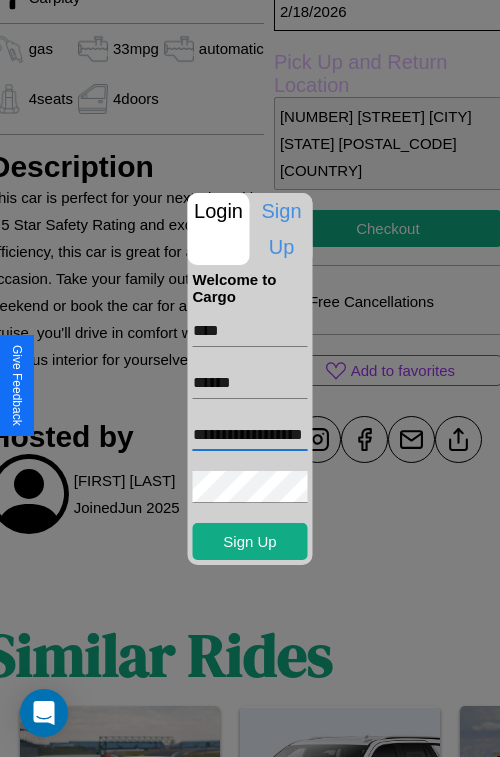 scroll, scrollTop: 0, scrollLeft: 49, axis: horizontal 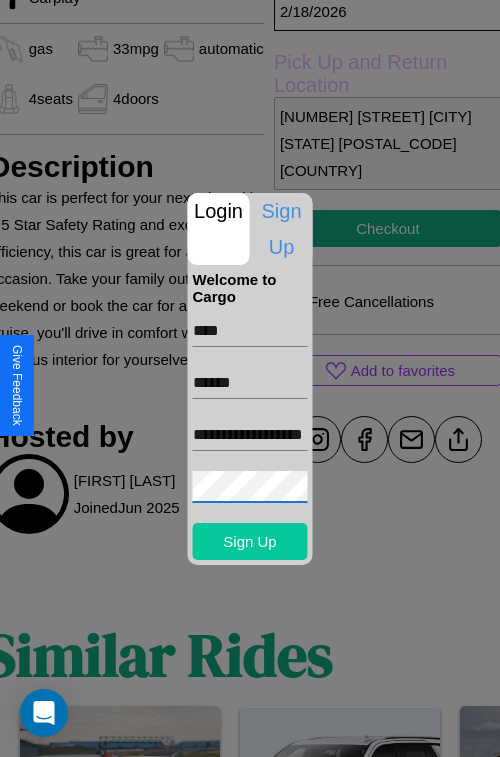 click on "Sign Up" at bounding box center (250, 541) 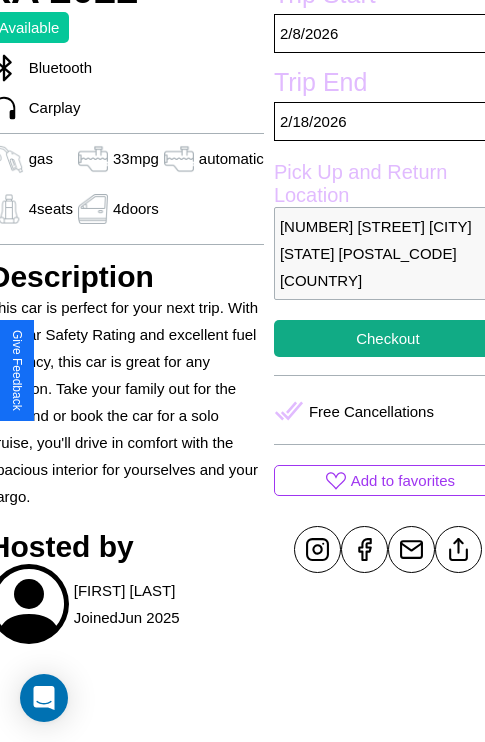 scroll, scrollTop: 435, scrollLeft: 84, axis: both 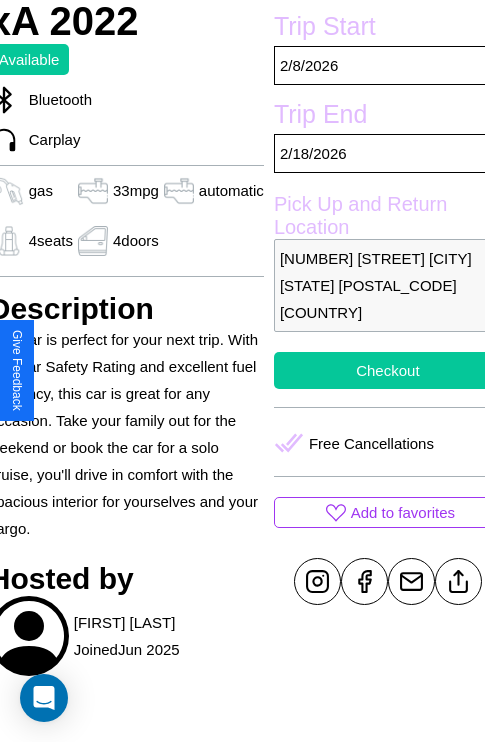 click on "Checkout" at bounding box center [388, 370] 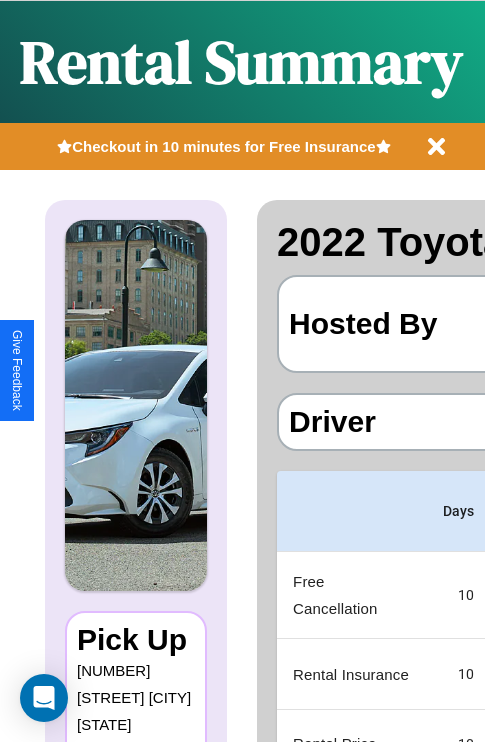 scroll, scrollTop: 0, scrollLeft: 378, axis: horizontal 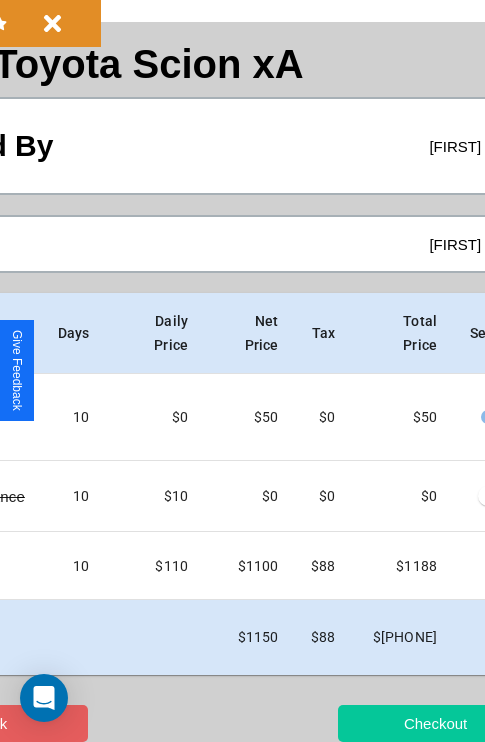 click on "Checkout" at bounding box center (435, 723) 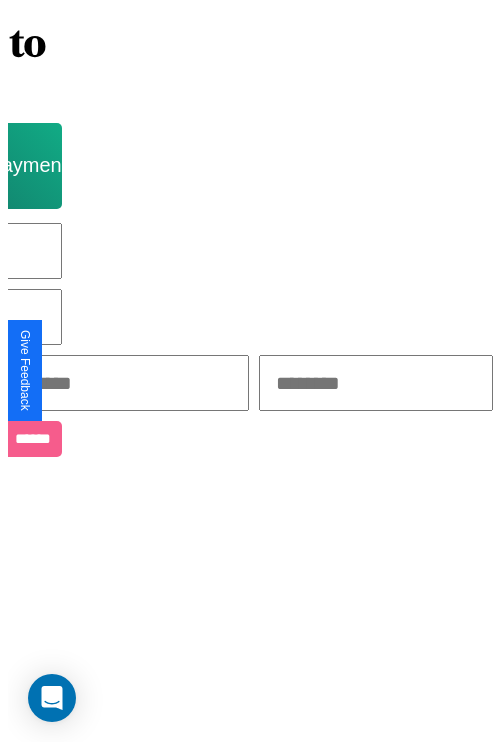scroll, scrollTop: 0, scrollLeft: 0, axis: both 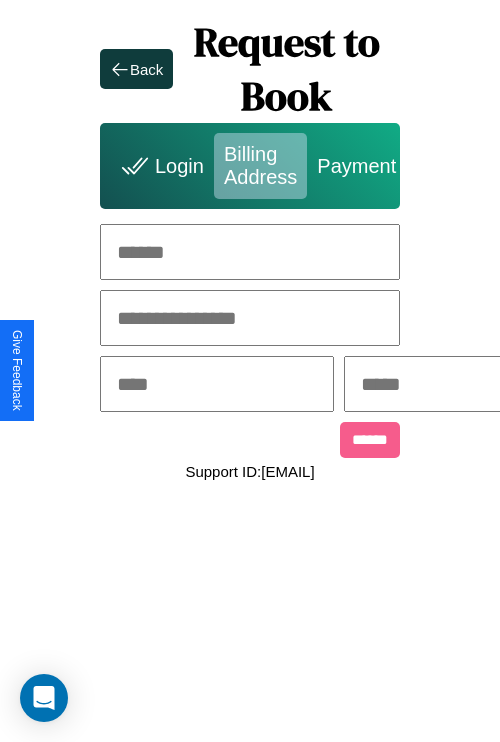 click at bounding box center [250, 252] 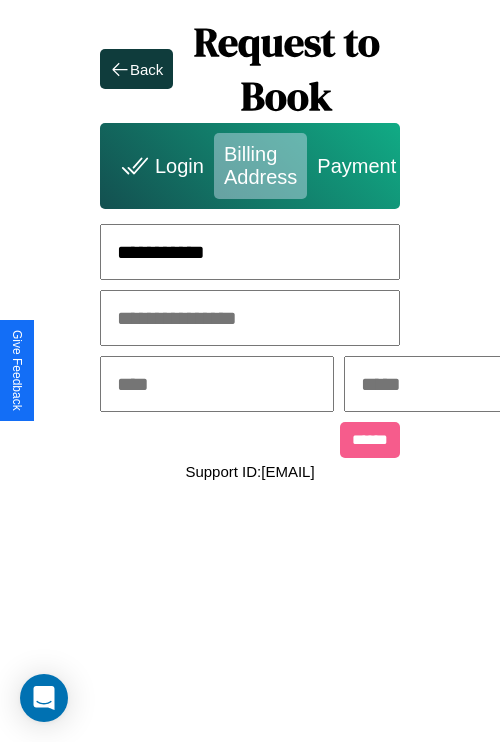 type on "**********" 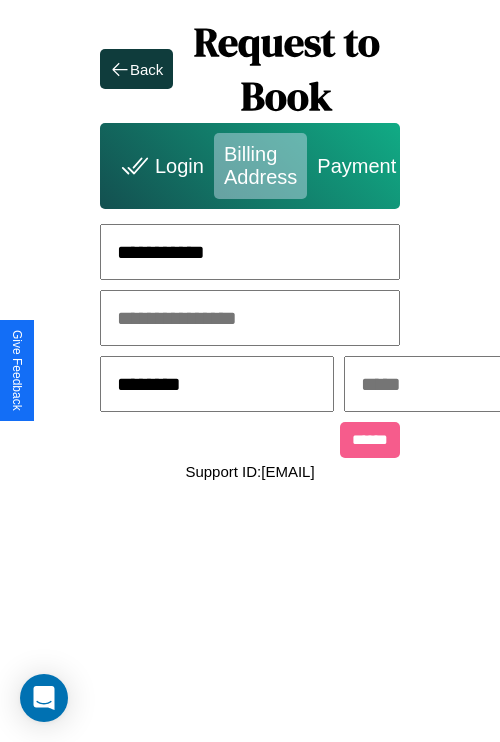 type on "********" 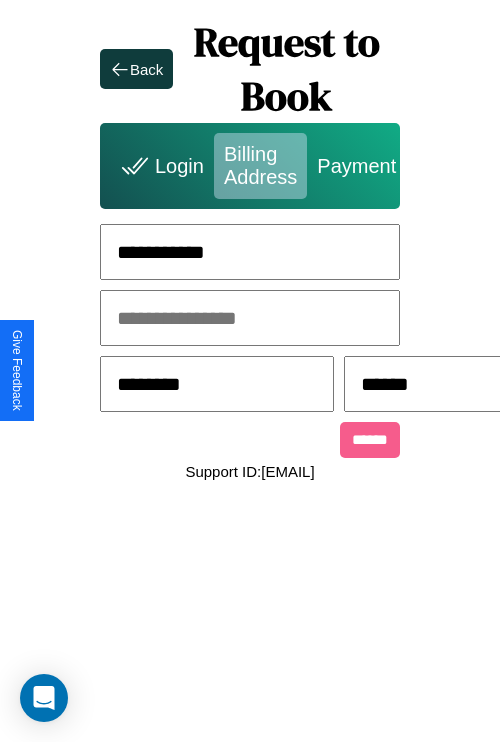 scroll, scrollTop: 0, scrollLeft: 517, axis: horizontal 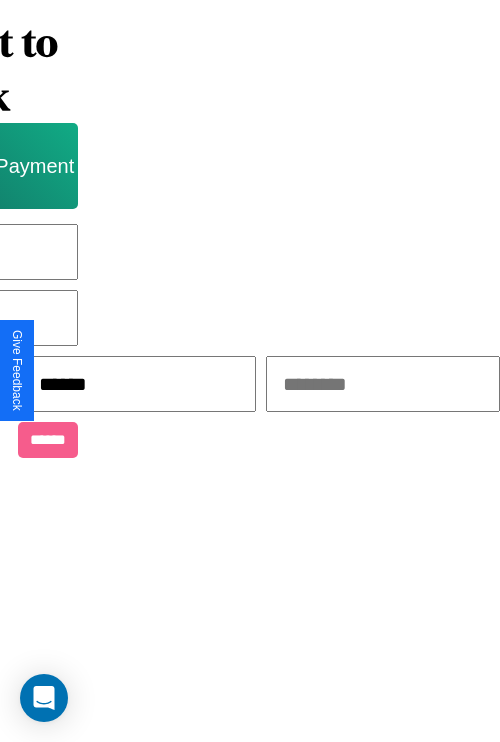 type on "******" 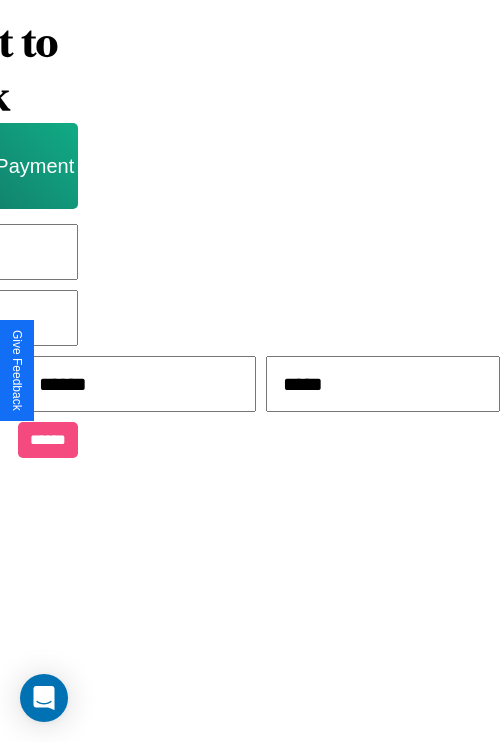 type on "*****" 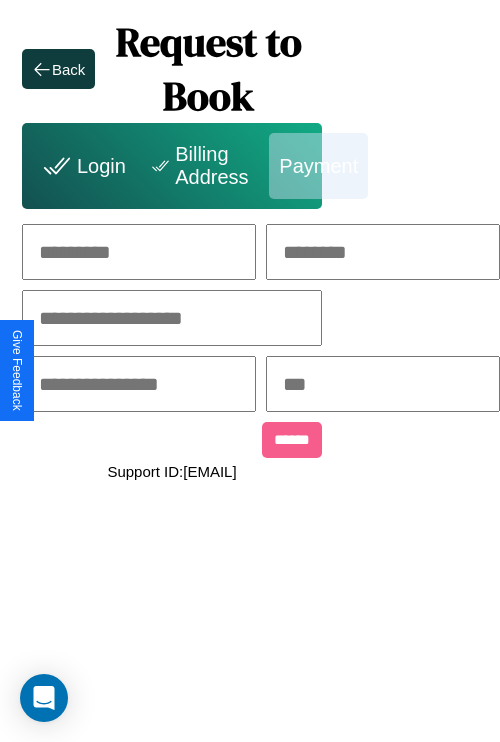 scroll, scrollTop: 0, scrollLeft: 208, axis: horizontal 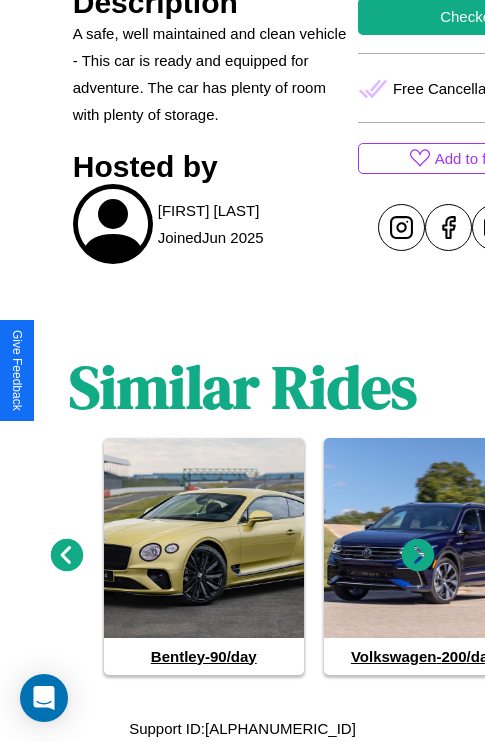 click 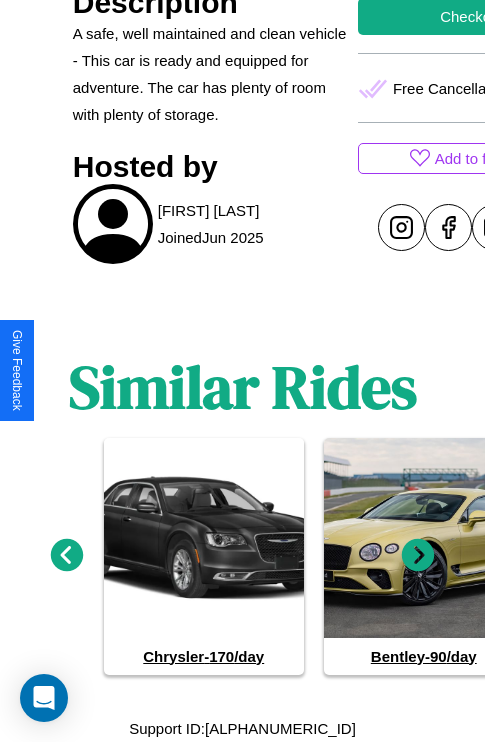click 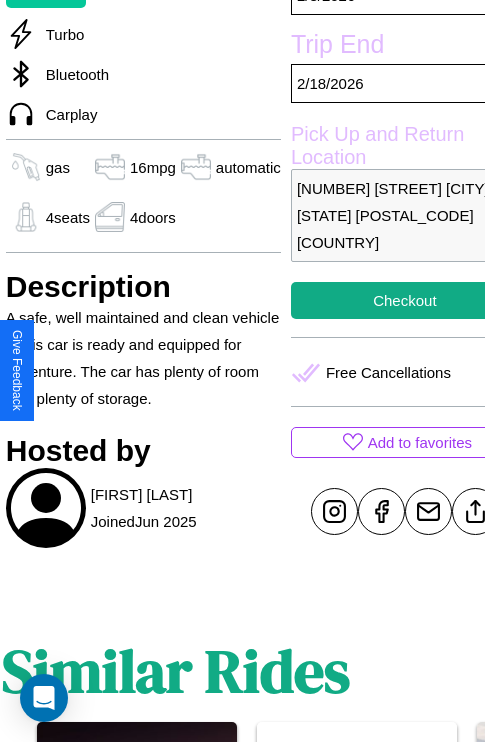 scroll, scrollTop: 465, scrollLeft: 84, axis: both 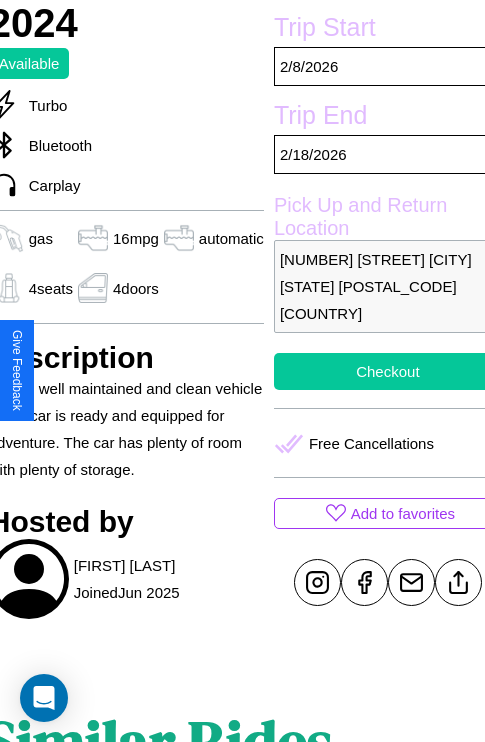 click on "Checkout" at bounding box center (388, 371) 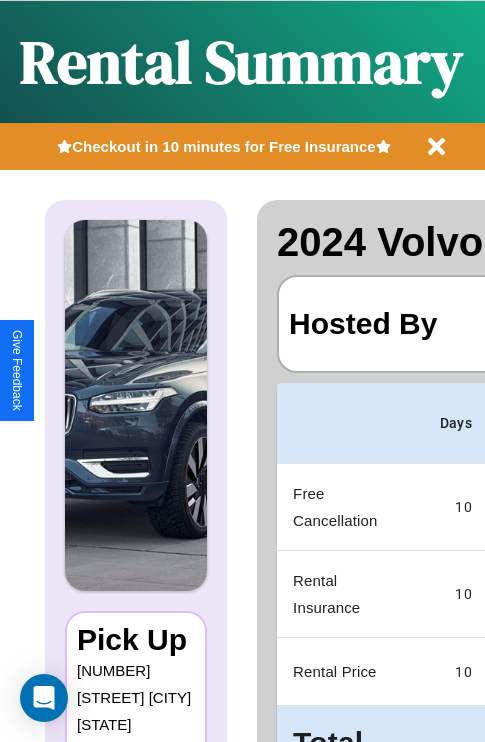 scroll, scrollTop: 0, scrollLeft: 378, axis: horizontal 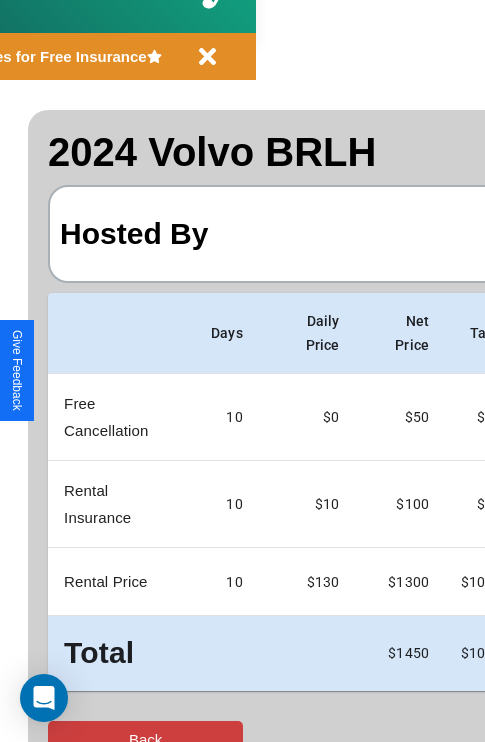 click on "Back" at bounding box center [145, 739] 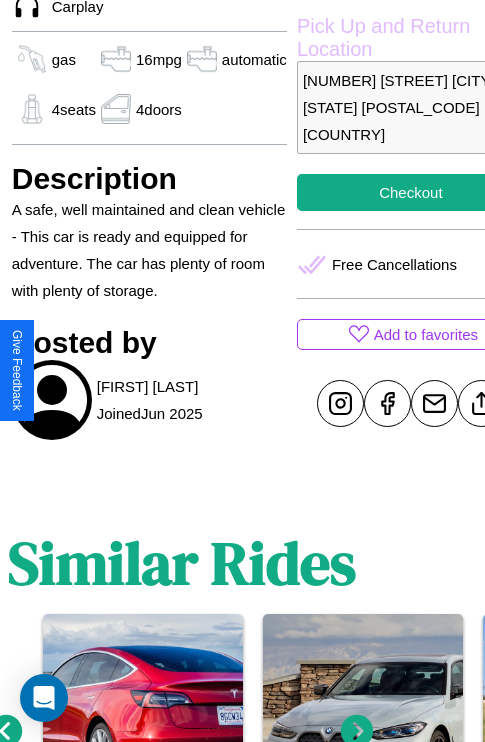 scroll, scrollTop: 676, scrollLeft: 64, axis: both 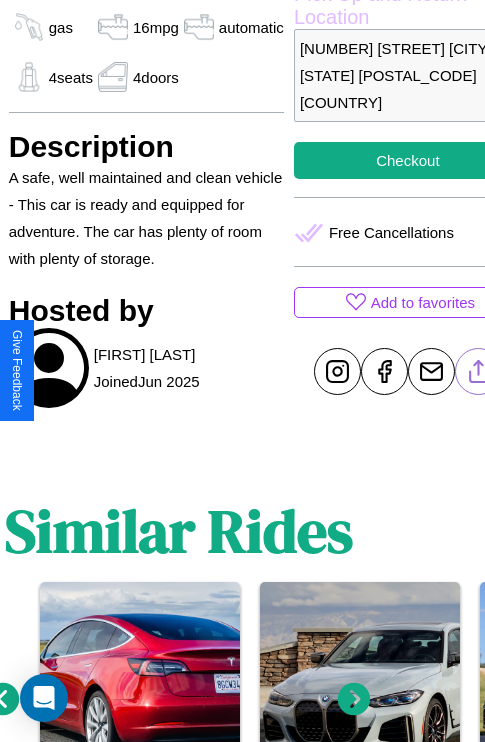 click 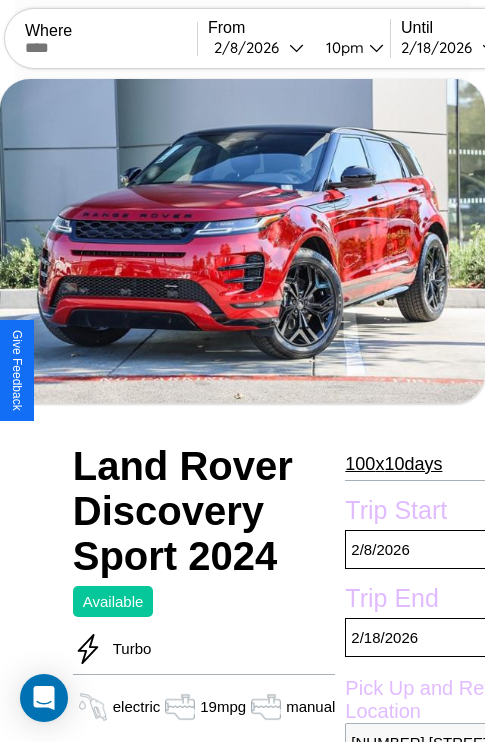 scroll, scrollTop: 696, scrollLeft: 60, axis: both 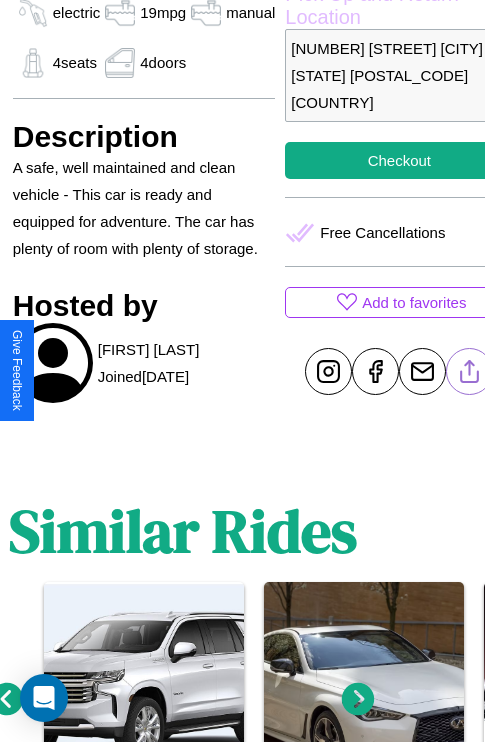 click 